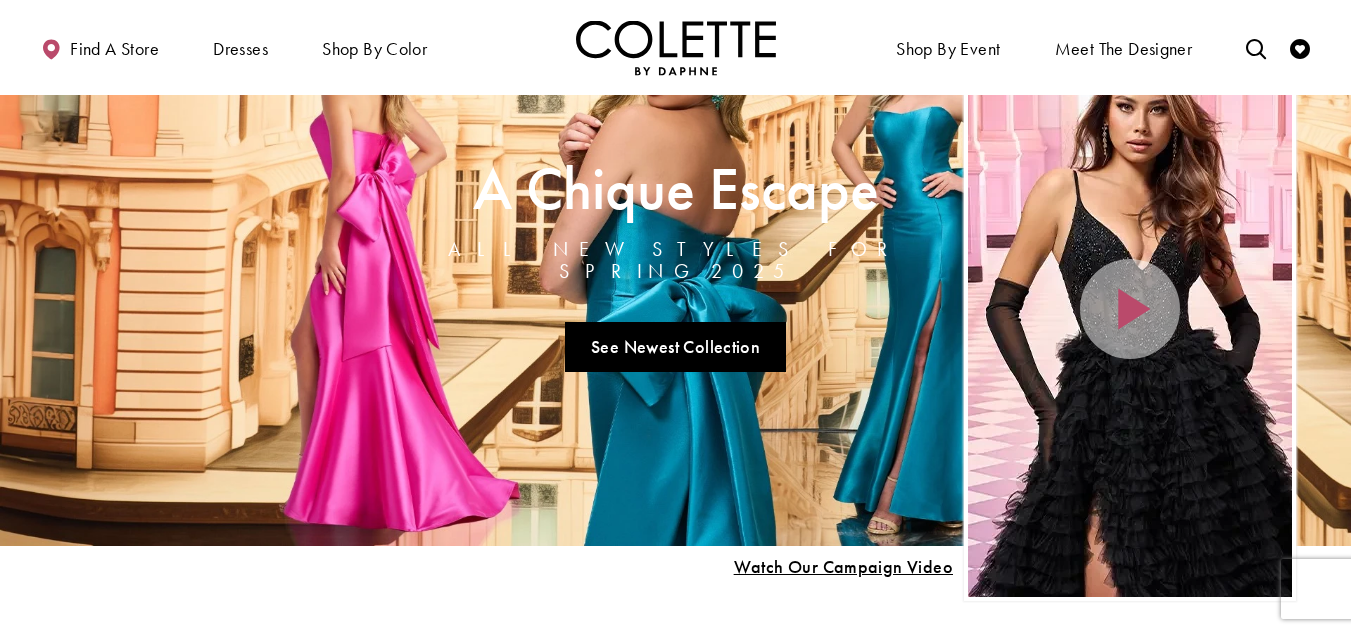 scroll, scrollTop: 0, scrollLeft: 0, axis: both 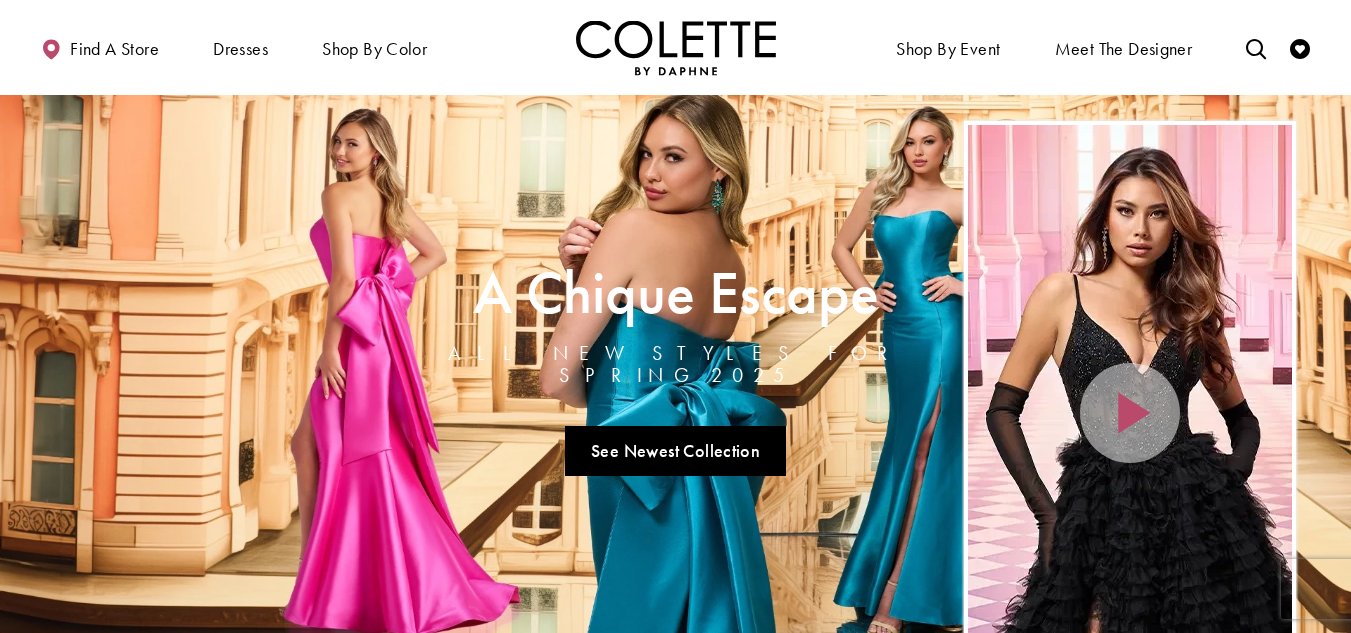 click on "Find a store
Dresses
Dresses
Occasion" at bounding box center (676, 47) 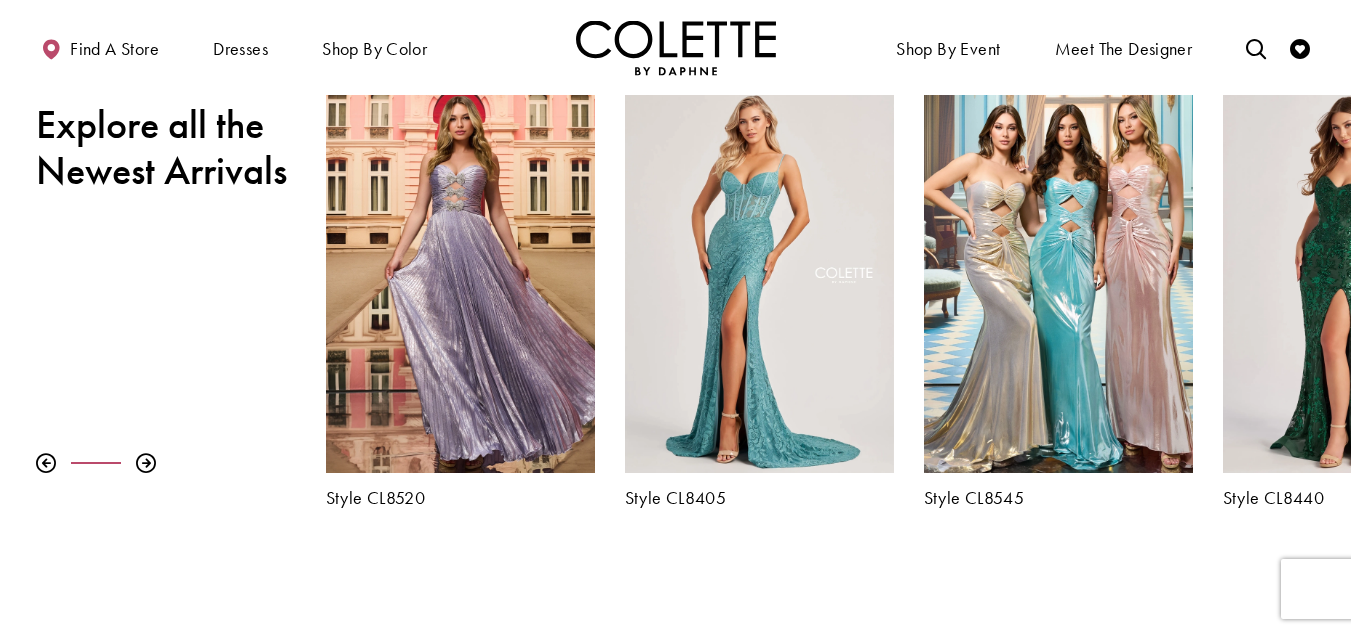 scroll, scrollTop: 0, scrollLeft: 0, axis: both 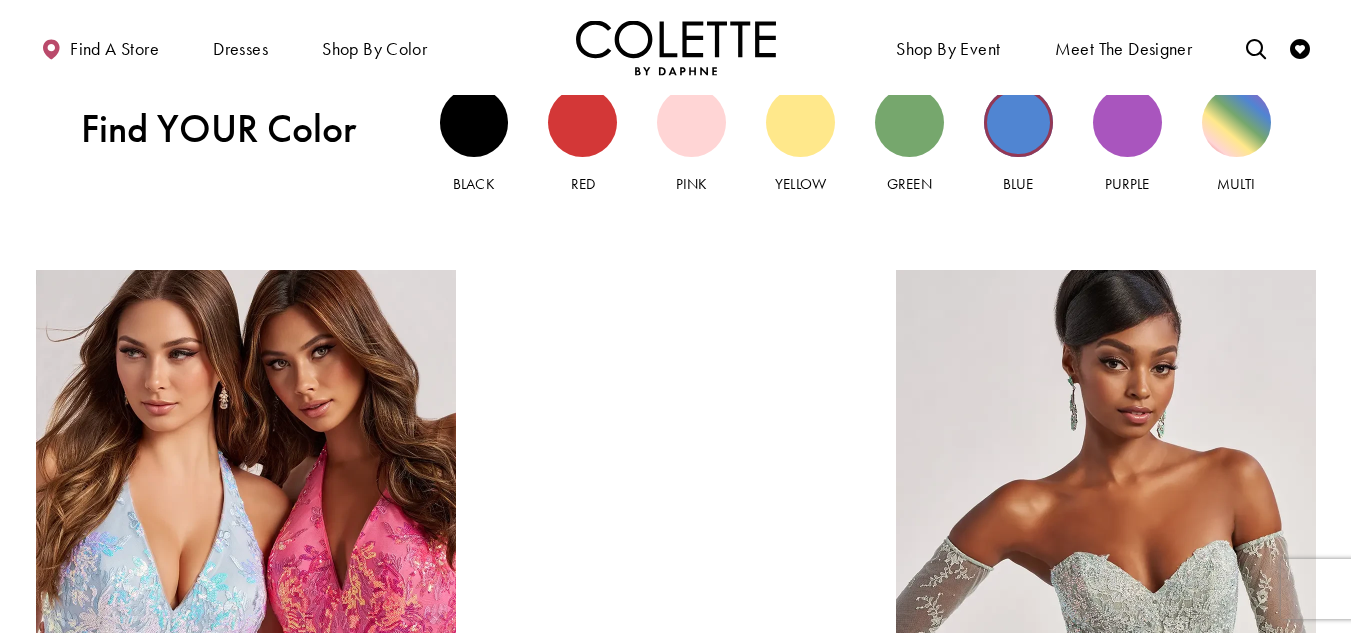 click at bounding box center (1018, 122) 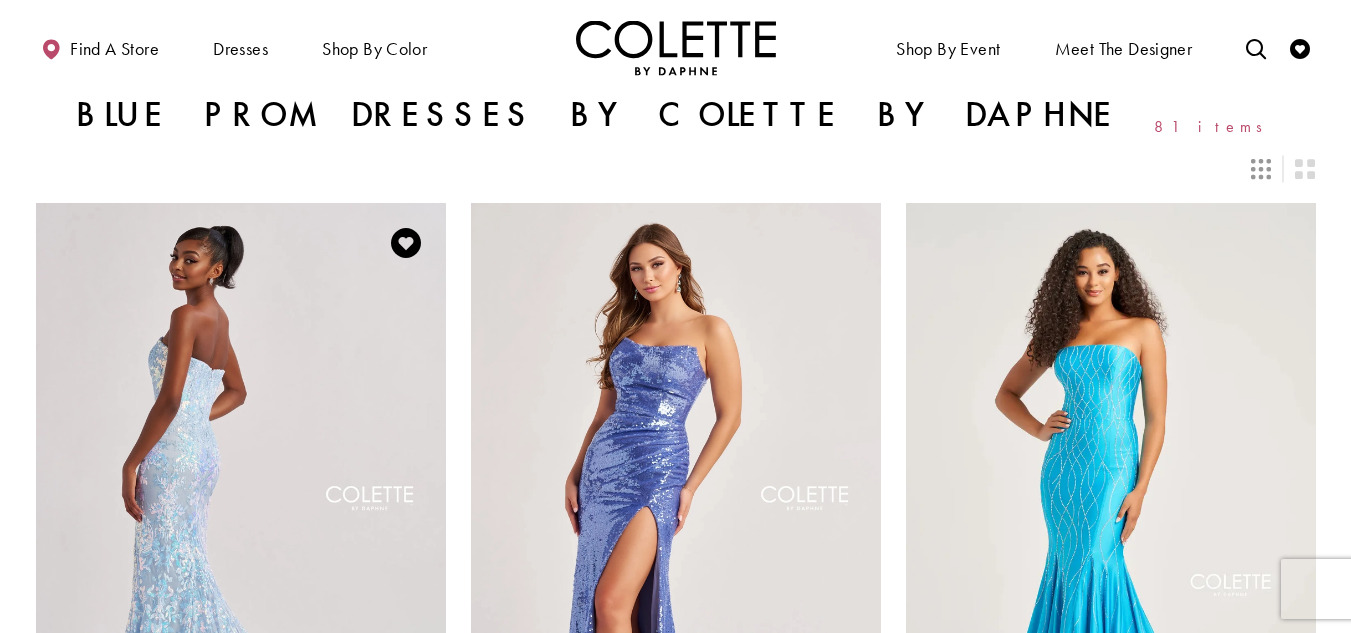 scroll, scrollTop: 0, scrollLeft: 0, axis: both 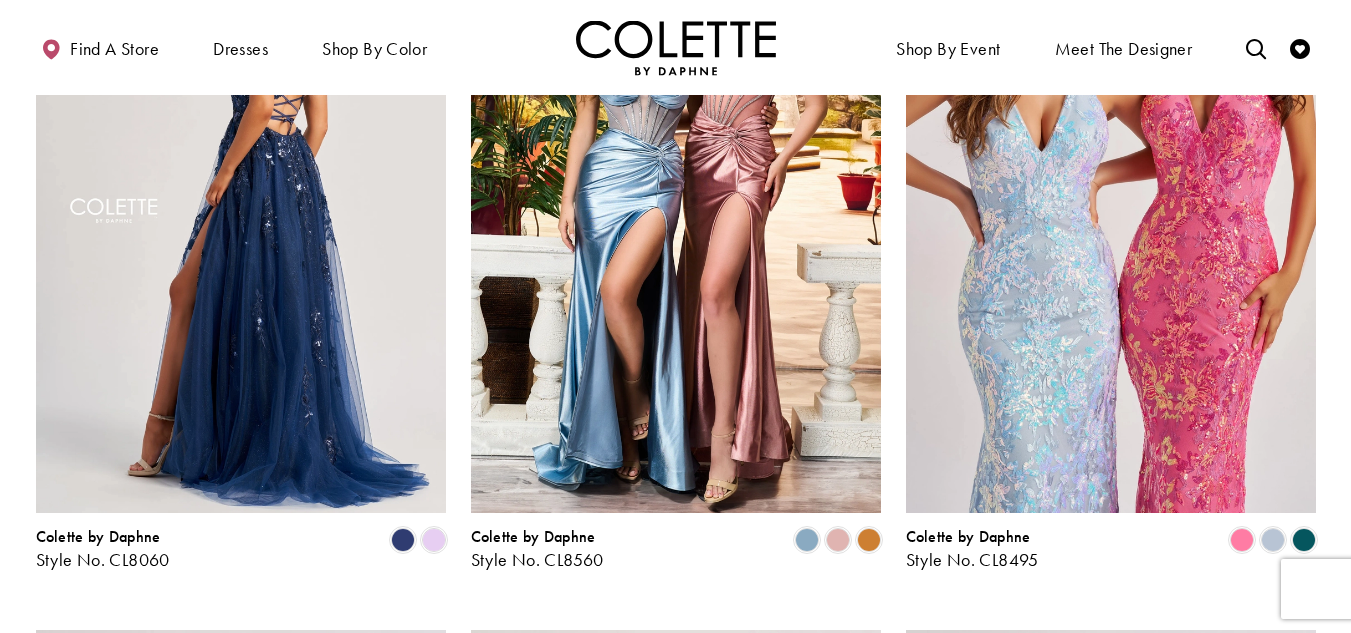 click at bounding box center (241, 214) 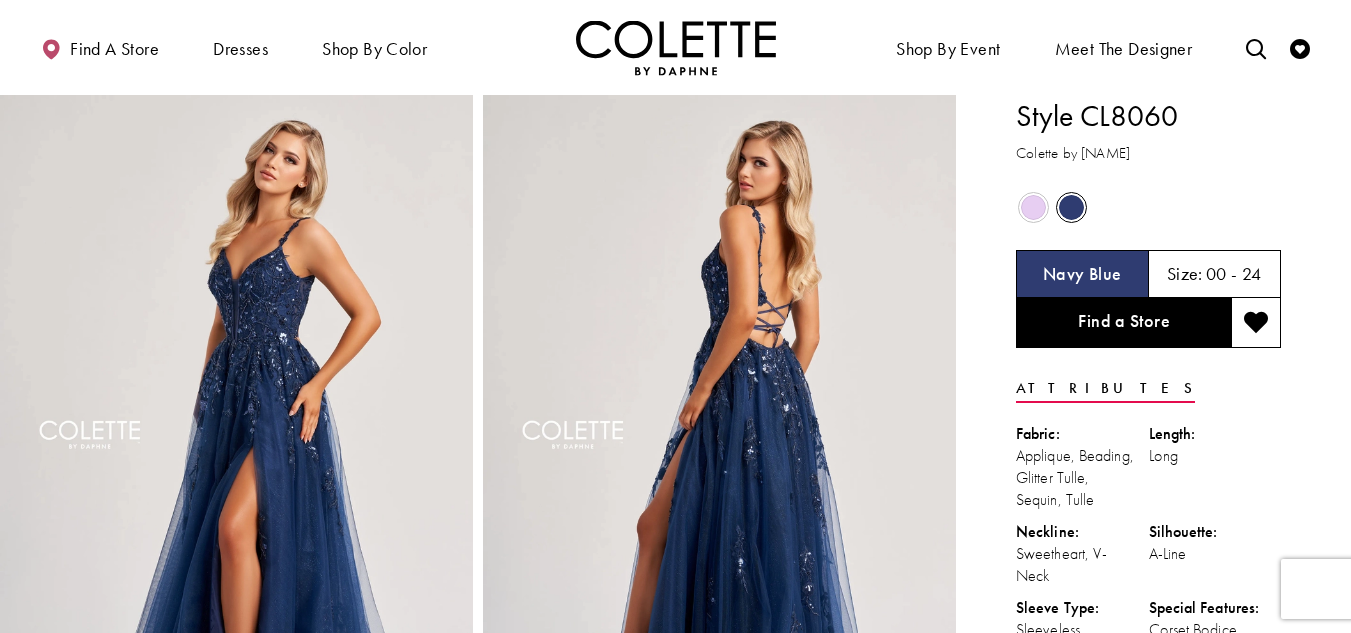 scroll, scrollTop: 0, scrollLeft: 0, axis: both 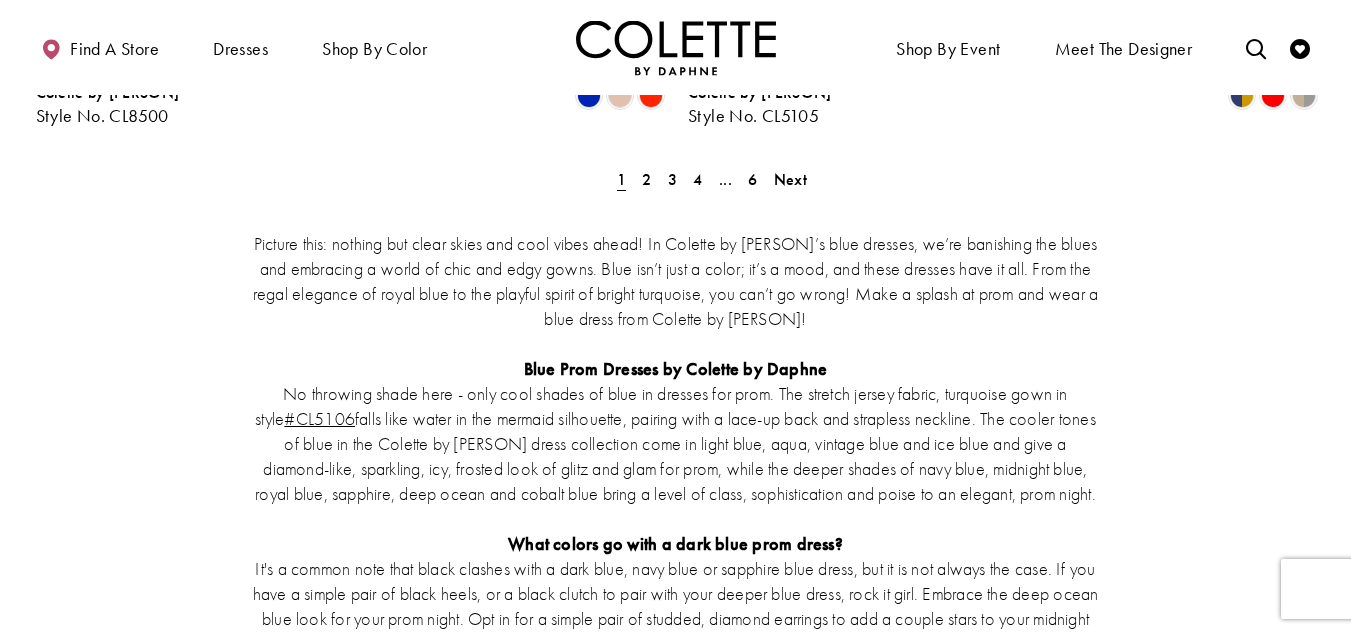 click on "Picture this: nothing but clear skies and cool vibes ahead! In Colette by Daphne’s blue dresses, we’re banishing the blues and embracing a world of chic and edgy gowns. Blue isn’t just a color; it’s a mood, and these dresses have it all. From the regal elegance of royal blue to the playful spirit of bright turquoise, you can’t go wrong! Make a splash at prom and wear a blue dress from Colette by Daphne!   Blue Prom Dresses by Colette by Daphne
No throwing shade here - only cool shades of blue in dresses for prom. The stretch jersey fabric, turquoise gown in style  #CL5106
What colors go with a dark blue prom dress?
Blue prom dresses are the wave for prom:
A blue dress brings out the natural beauty of any skin tone organically, and the collection of dresses from Colette by Daphne are no exception. Rock a royal blue style in  #CL5204 #CL5273 #CL5199" at bounding box center (676, 554) 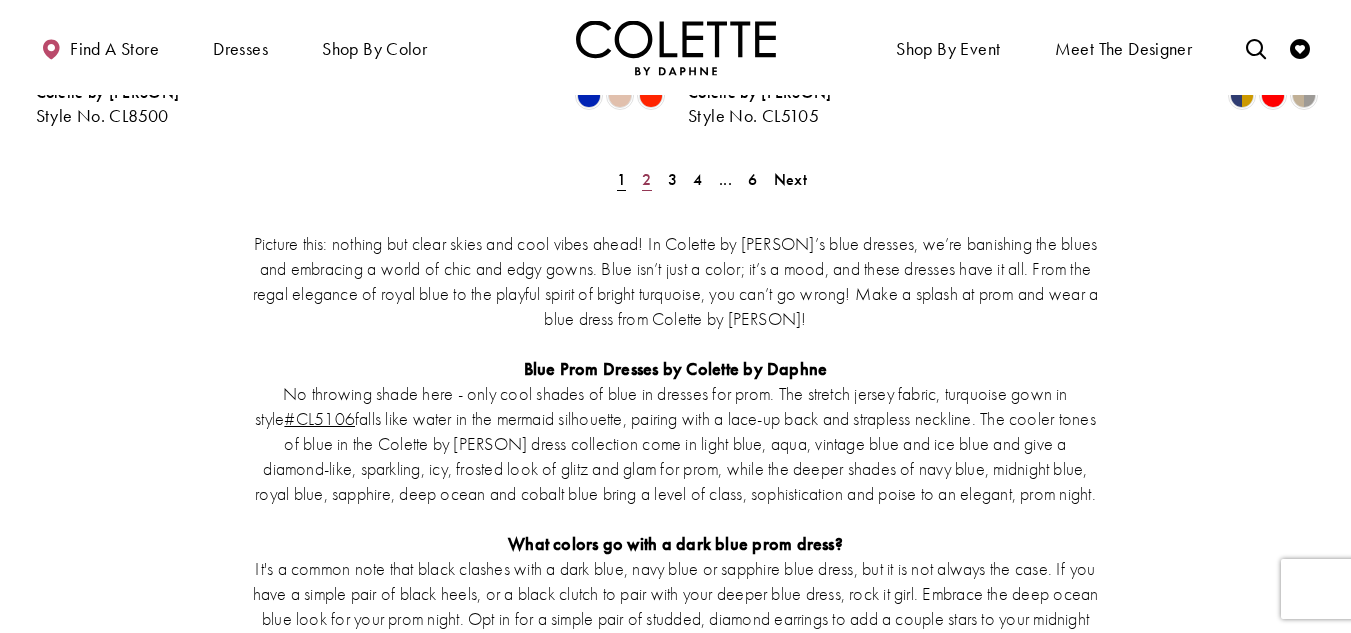 click on "2" at bounding box center [646, 179] 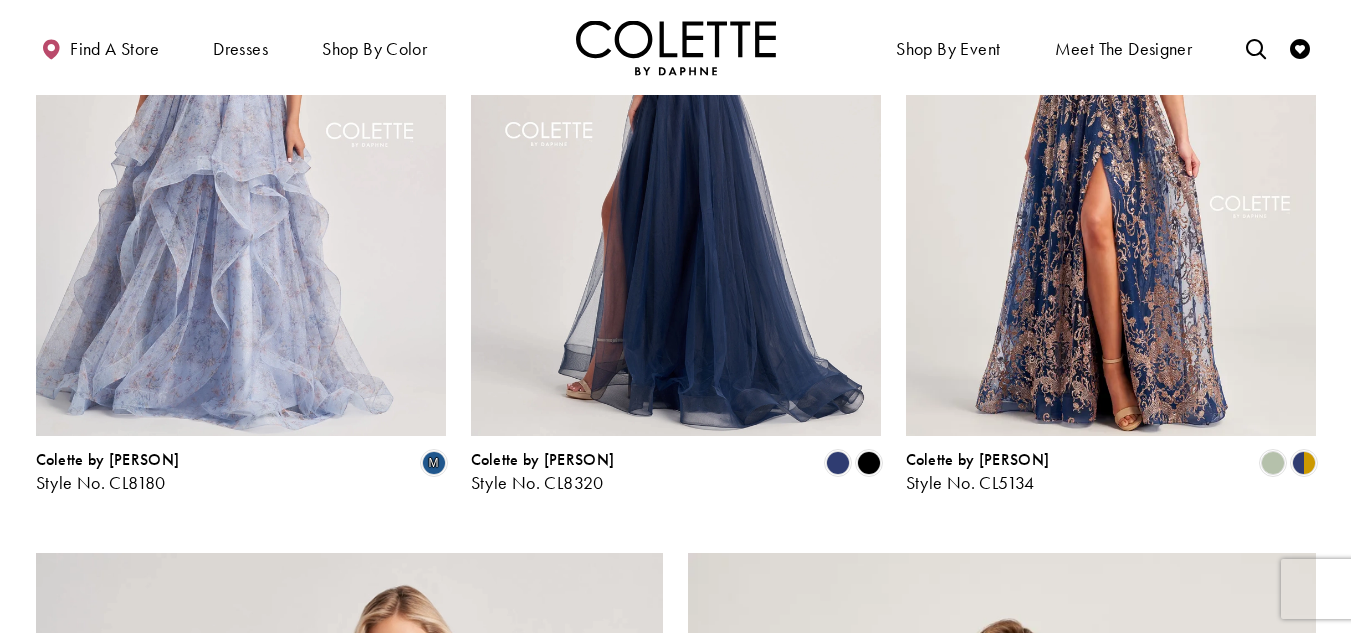 scroll, scrollTop: 2608, scrollLeft: 0, axis: vertical 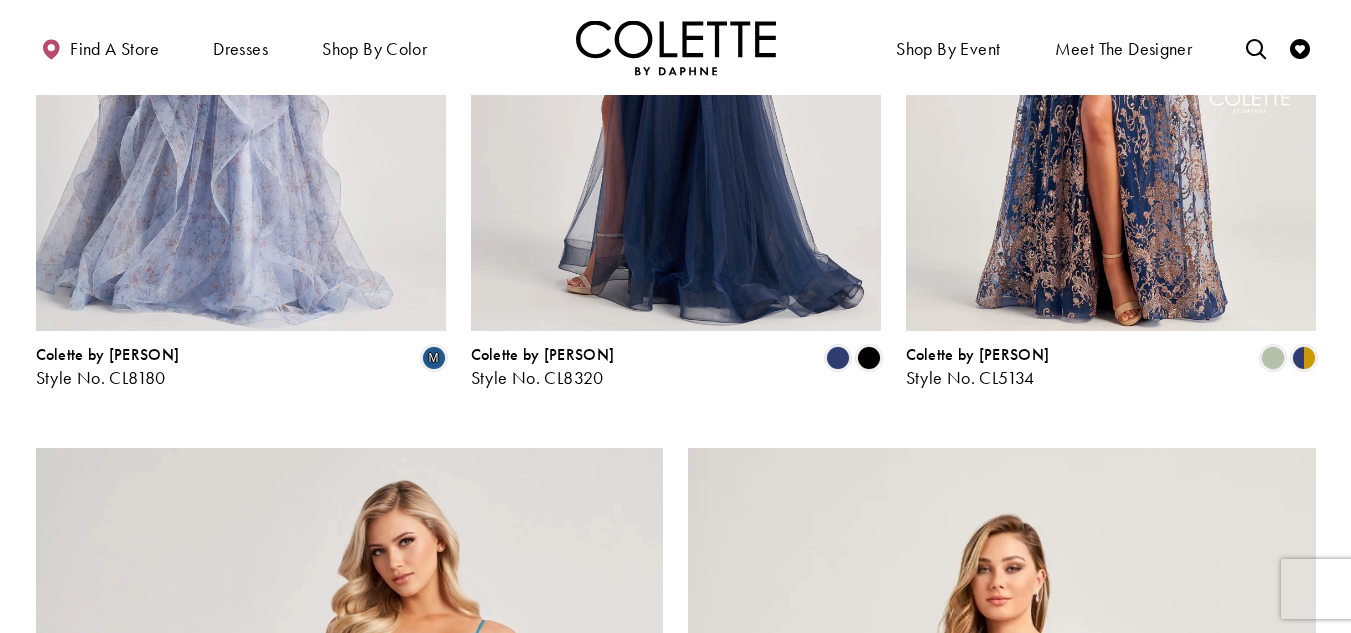 click at bounding box center (676, 33) 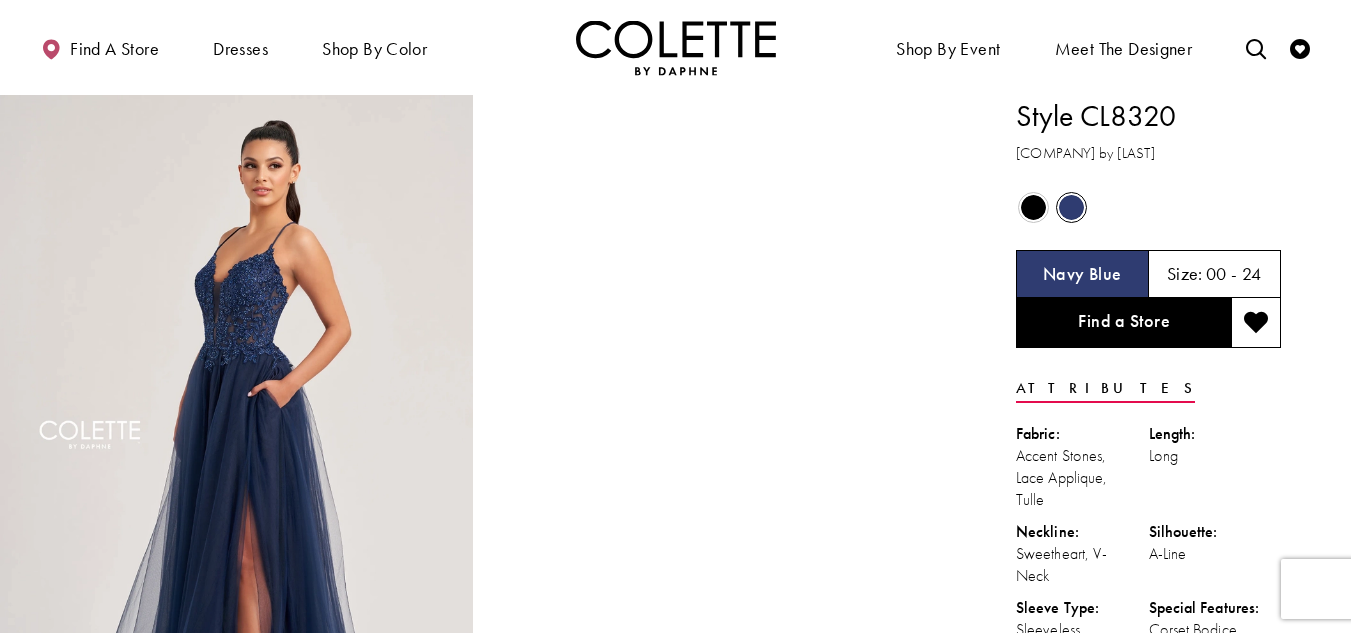 scroll, scrollTop: 0, scrollLeft: 0, axis: both 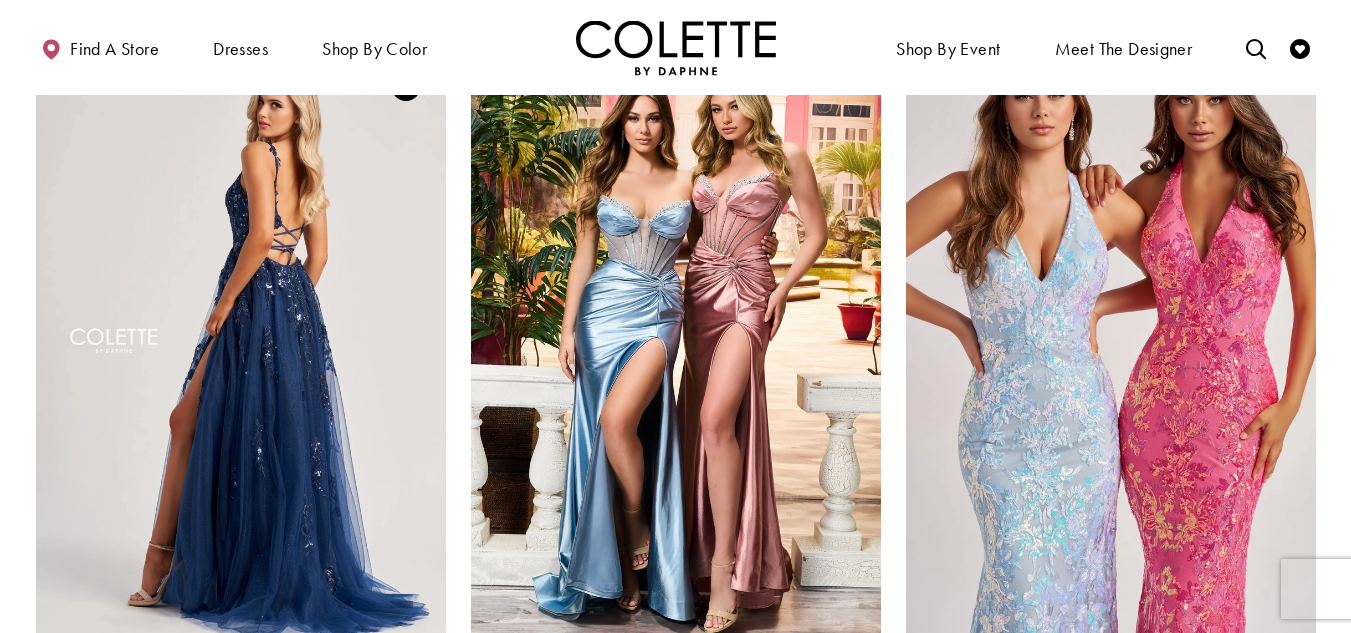 click at bounding box center [241, 344] 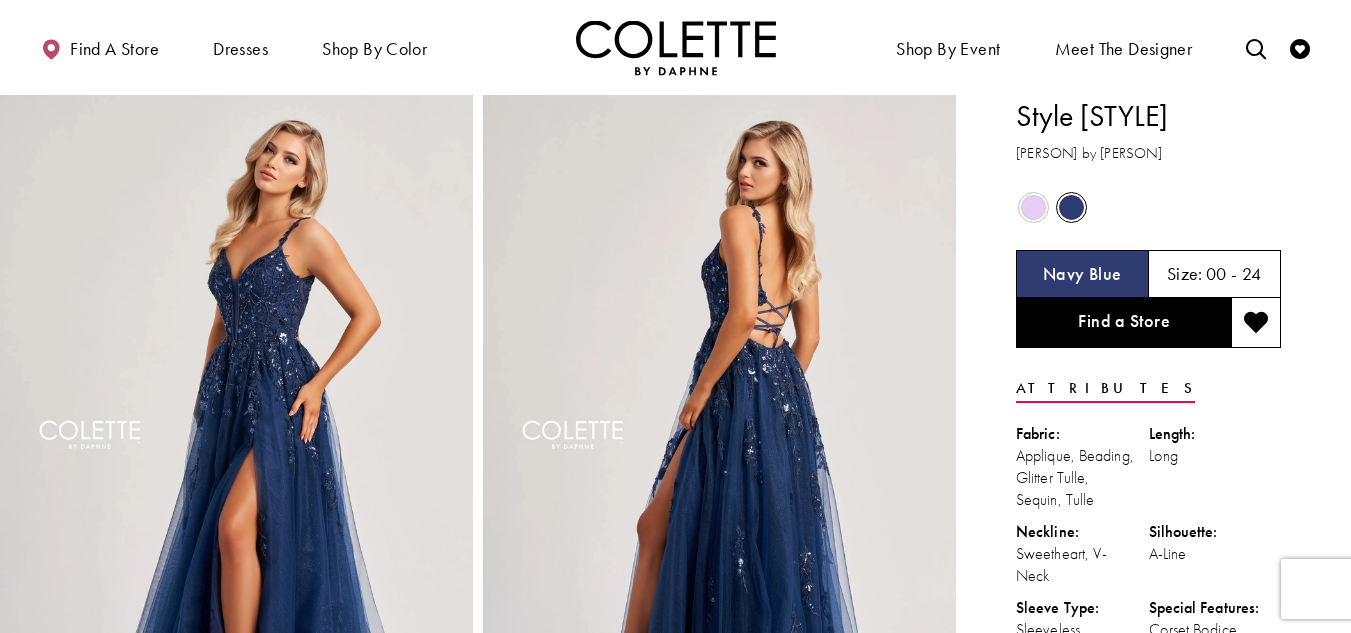scroll, scrollTop: 0, scrollLeft: 0, axis: both 